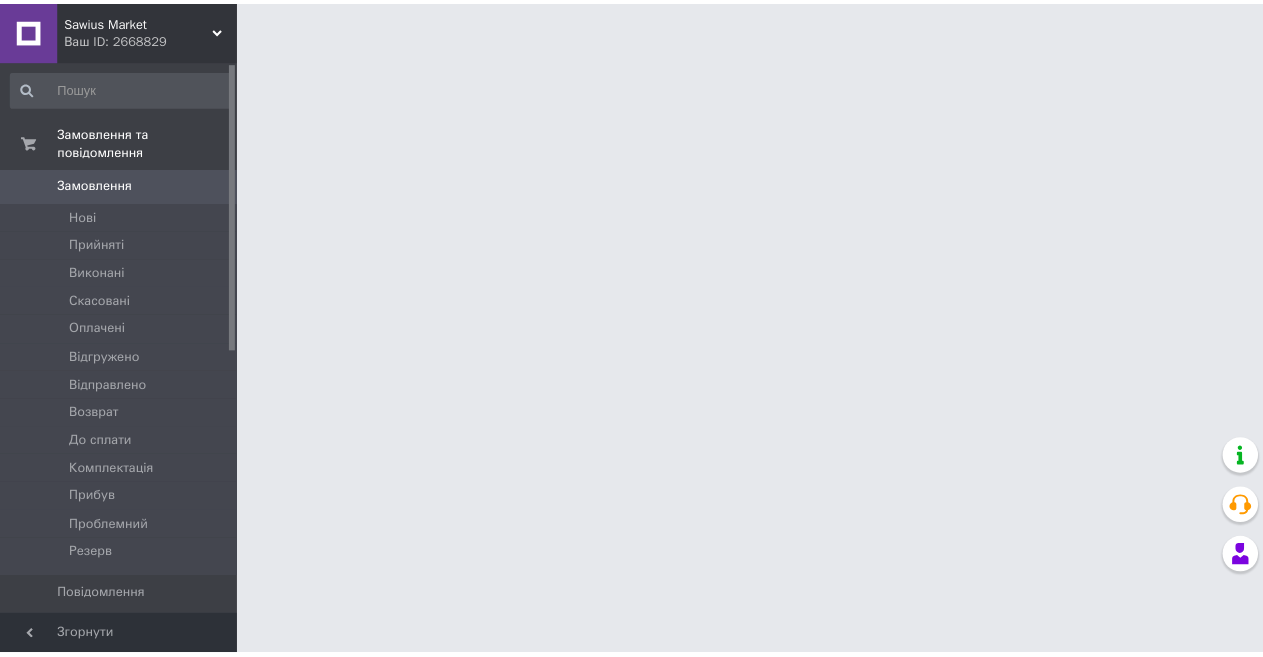 scroll, scrollTop: 0, scrollLeft: 0, axis: both 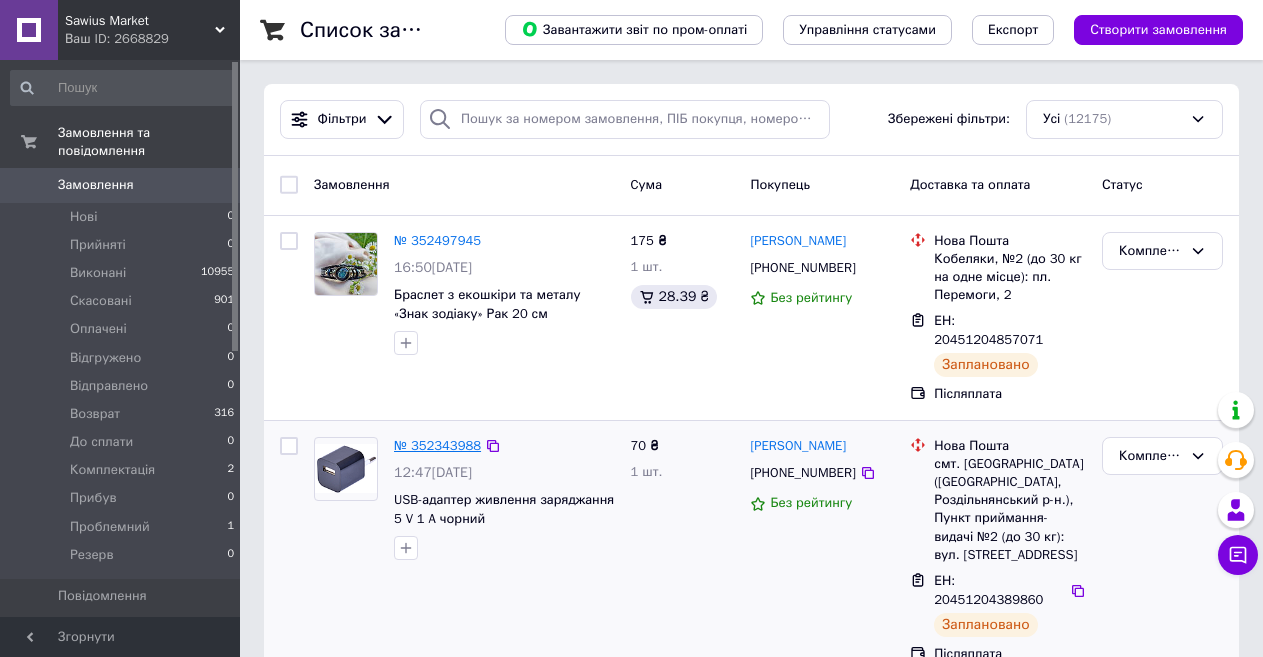 click on "№ 352343988" at bounding box center [437, 445] 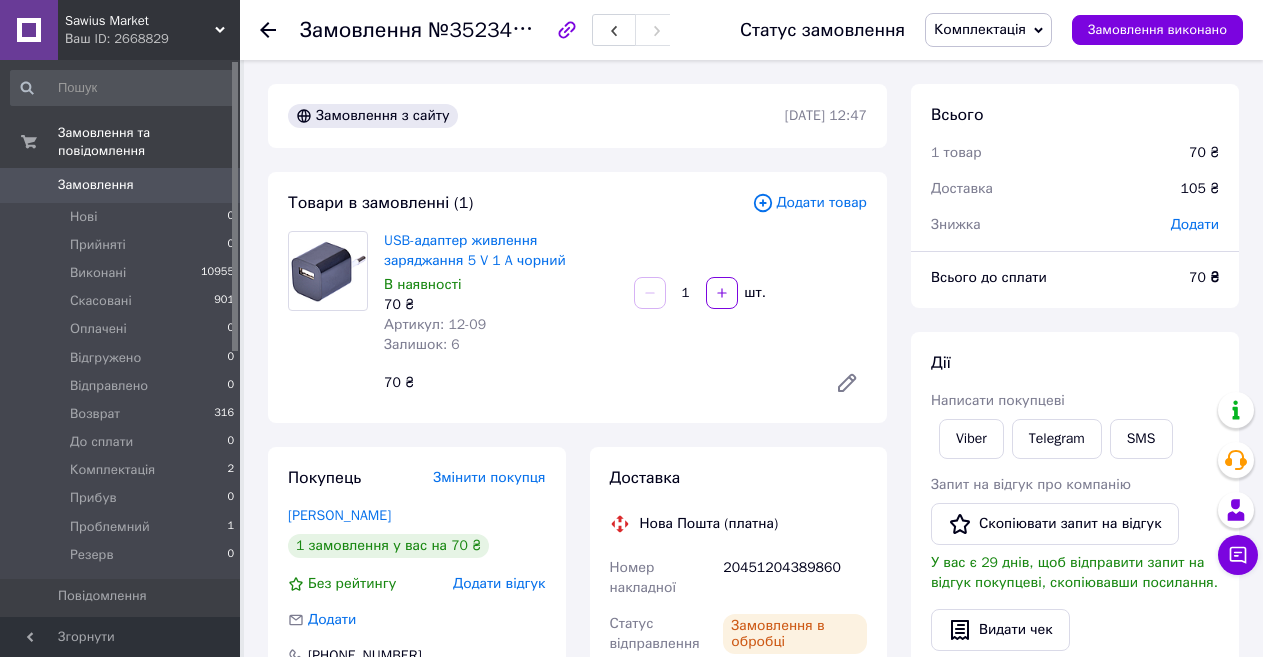 scroll, scrollTop: 300, scrollLeft: 0, axis: vertical 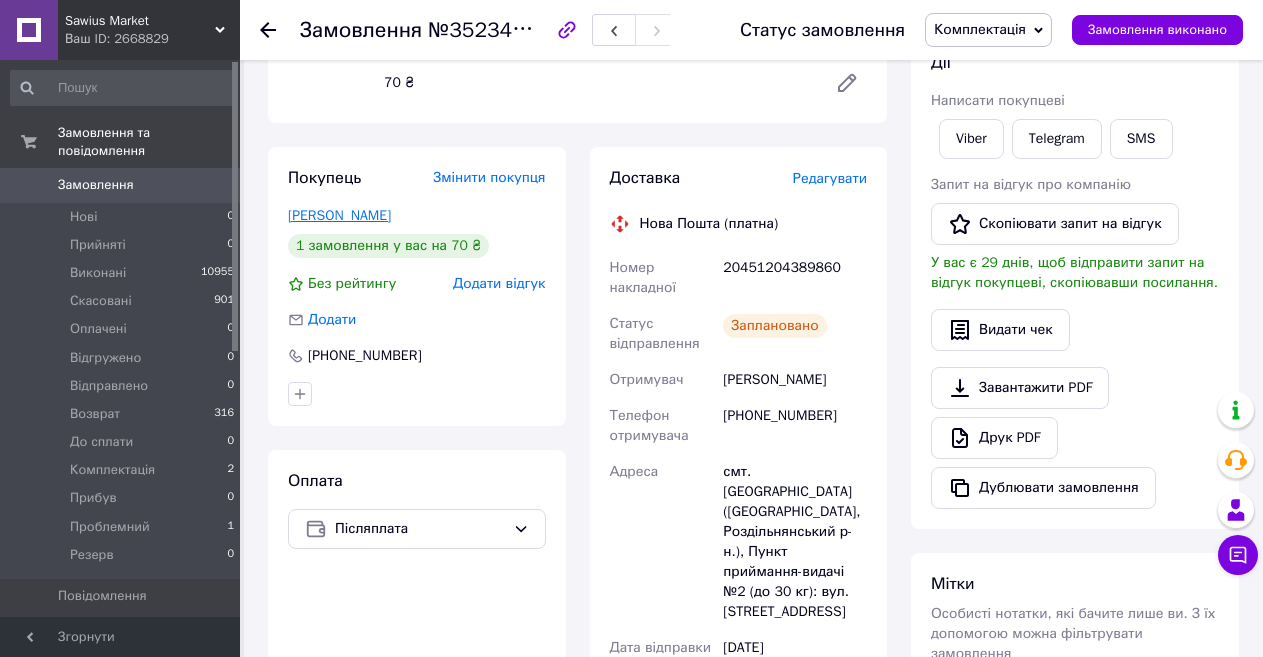 click on "[PERSON_NAME]" at bounding box center (339, 215) 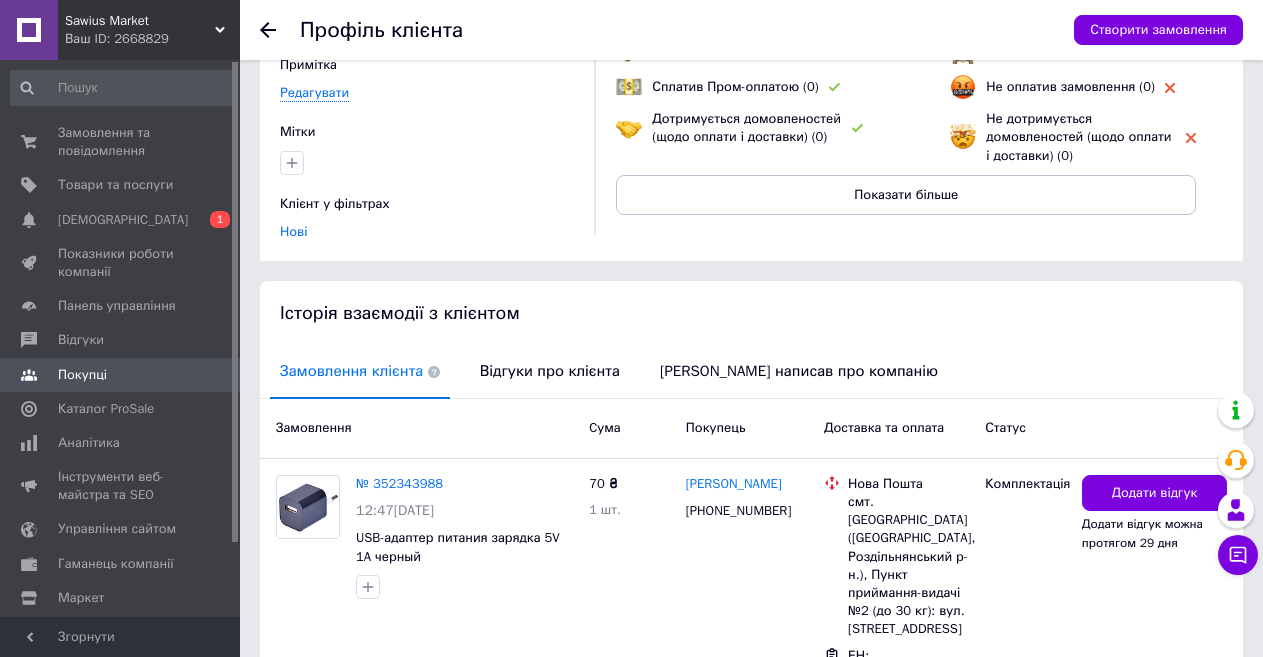 scroll, scrollTop: 300, scrollLeft: 0, axis: vertical 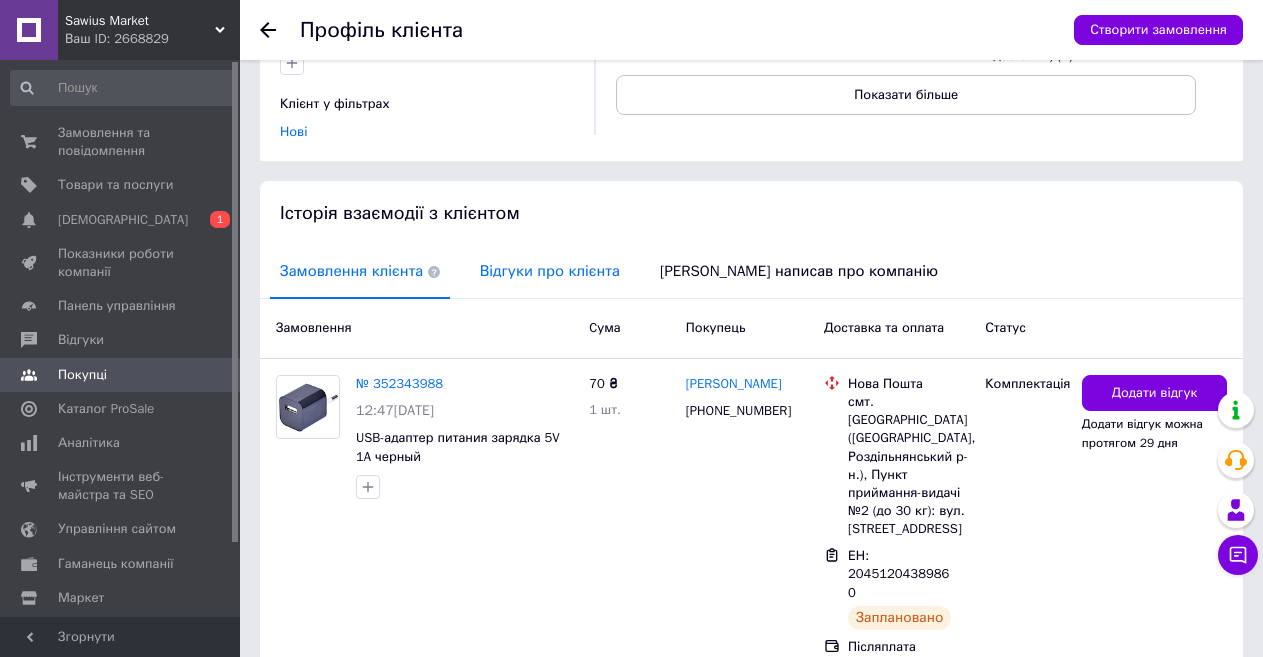 click on "Відгуки про клієнта" at bounding box center [550, 271] 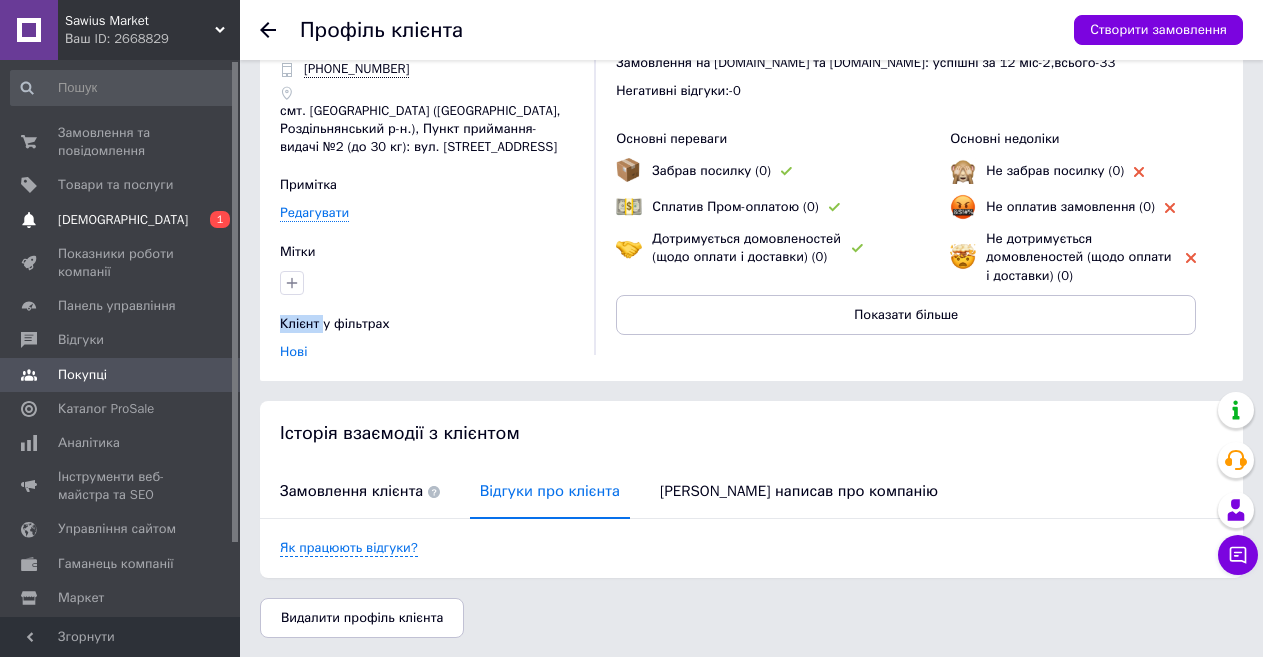 scroll, scrollTop: 0, scrollLeft: 0, axis: both 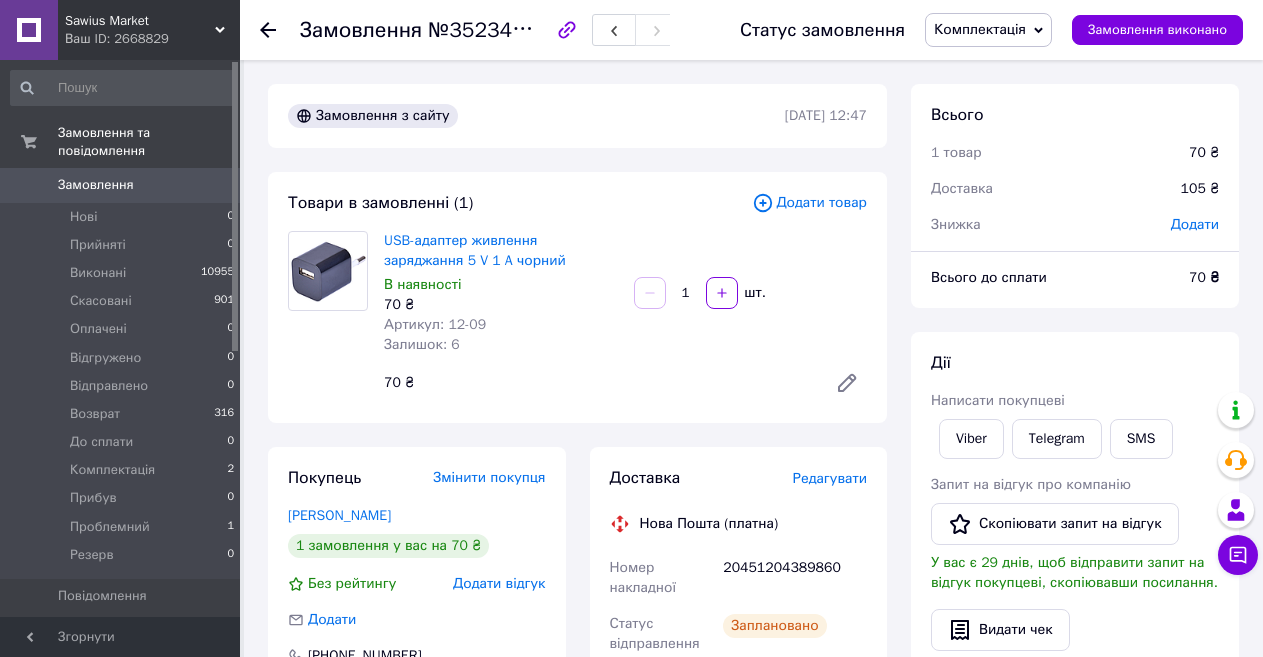 click on "Замовлення" at bounding box center [96, 185] 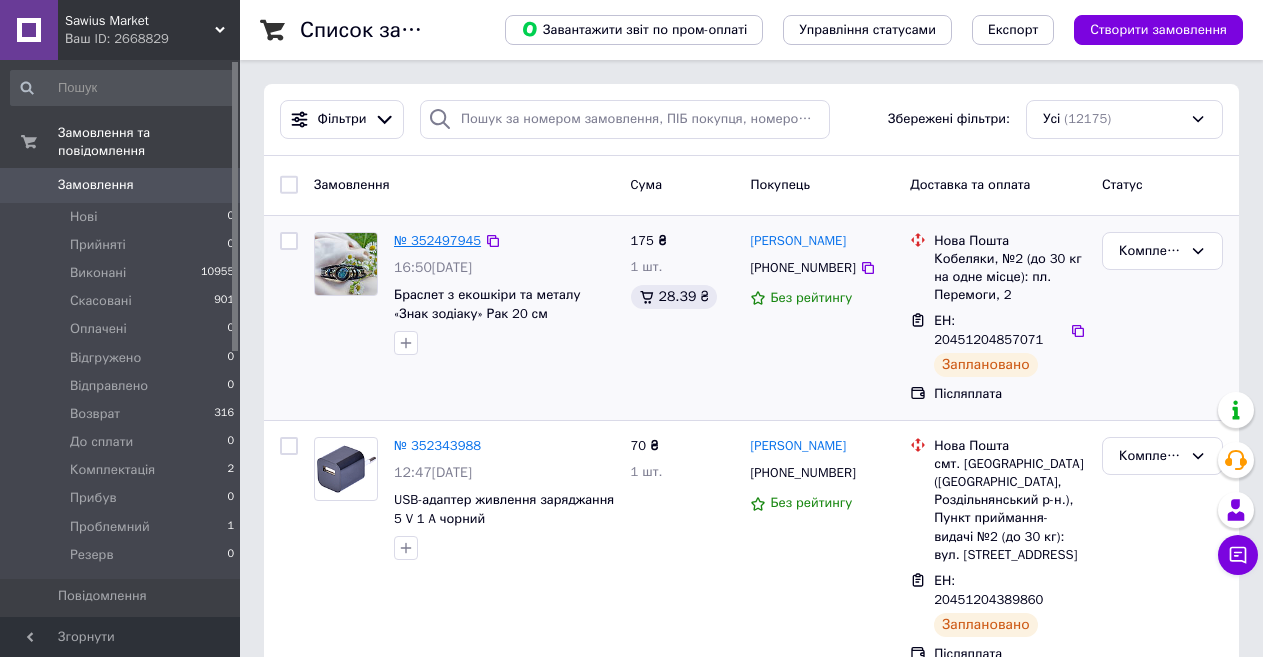 click on "№ 352497945" at bounding box center [437, 240] 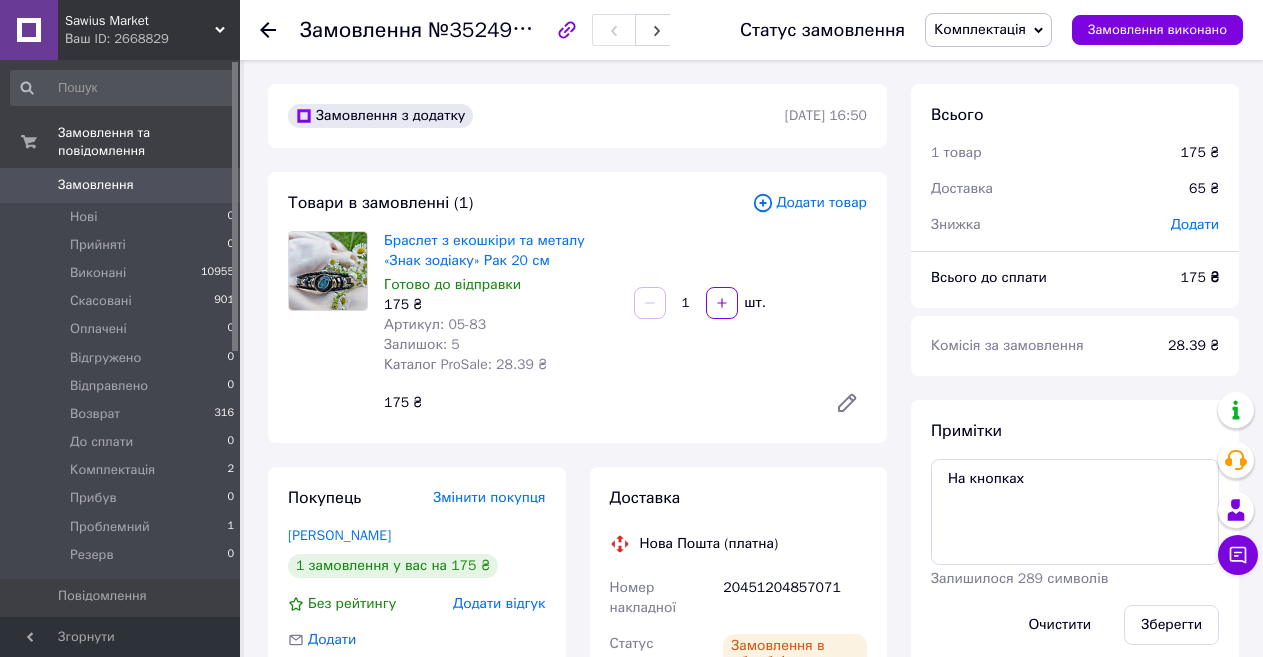 scroll, scrollTop: 200, scrollLeft: 0, axis: vertical 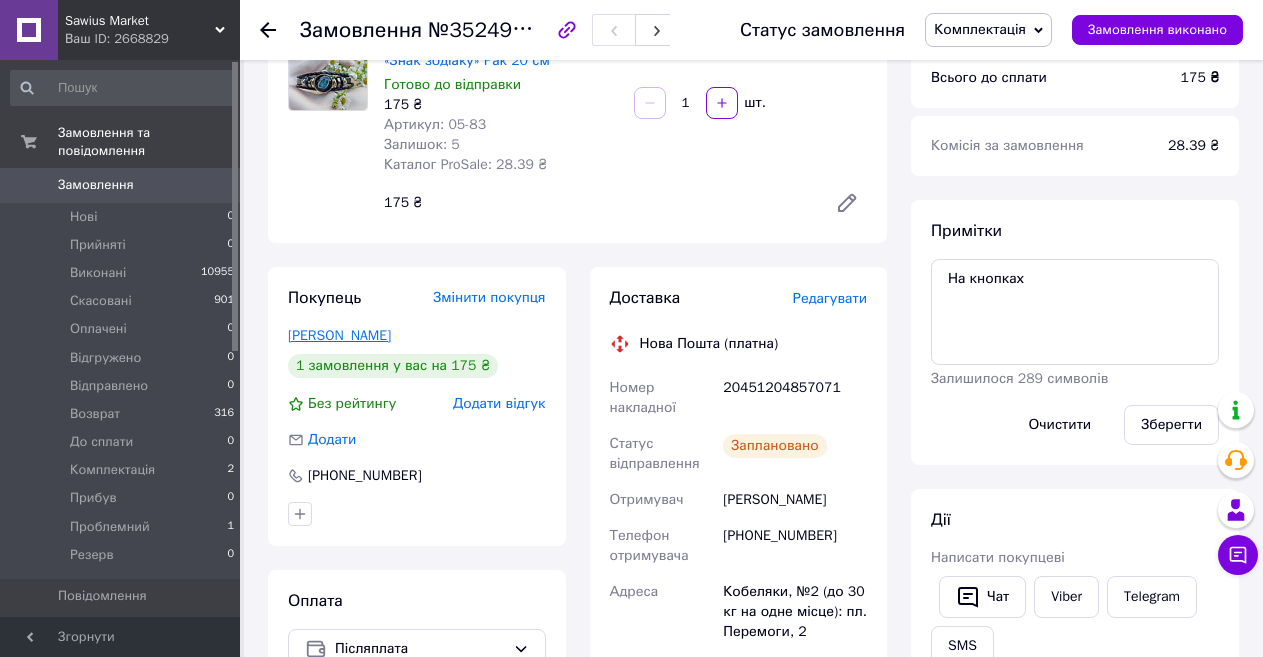 click on "[PERSON_NAME]" at bounding box center [339, 335] 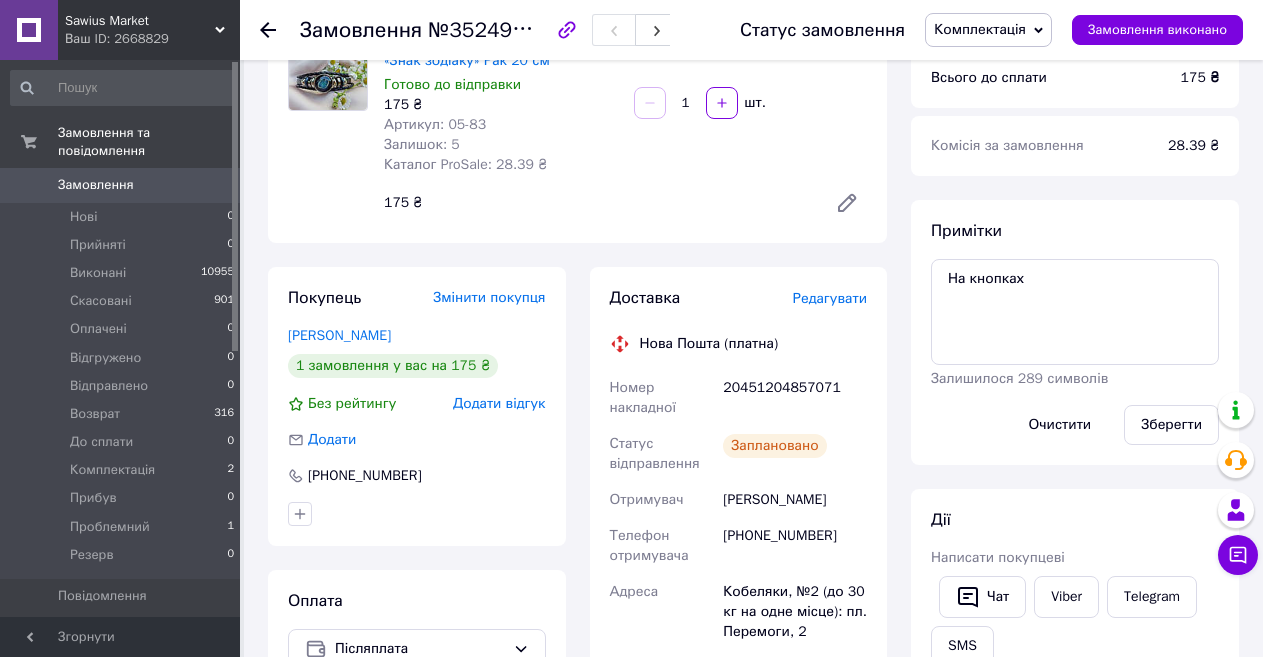click on "Sawius Market Ваш ID: 2668829 Сайт Sawius Market Кабінет покупця Перевірити стан системи Сторінка на порталі Sawius Market Довідка Вийти Замовлення та повідомлення Замовлення 0 Нові 0 Прийняті 0 Виконані 10955 Скасовані 901 Оплачені 0 Відгружено 0 Відправлено 0 Возврат 316 До сплати 0 Комплектація 2 Прибув 0 Проблемний 1 Резерв 0 Повідомлення 0 Товари та послуги Сповіщення 0 1 Показники роботи компанії Панель управління Відгуки Покупці Каталог ProSale Аналітика Інструменти веб-майстра та SEO Управління сайтом Гаманець компанії Маркет 175 ₴ 1" at bounding box center (631, 652) 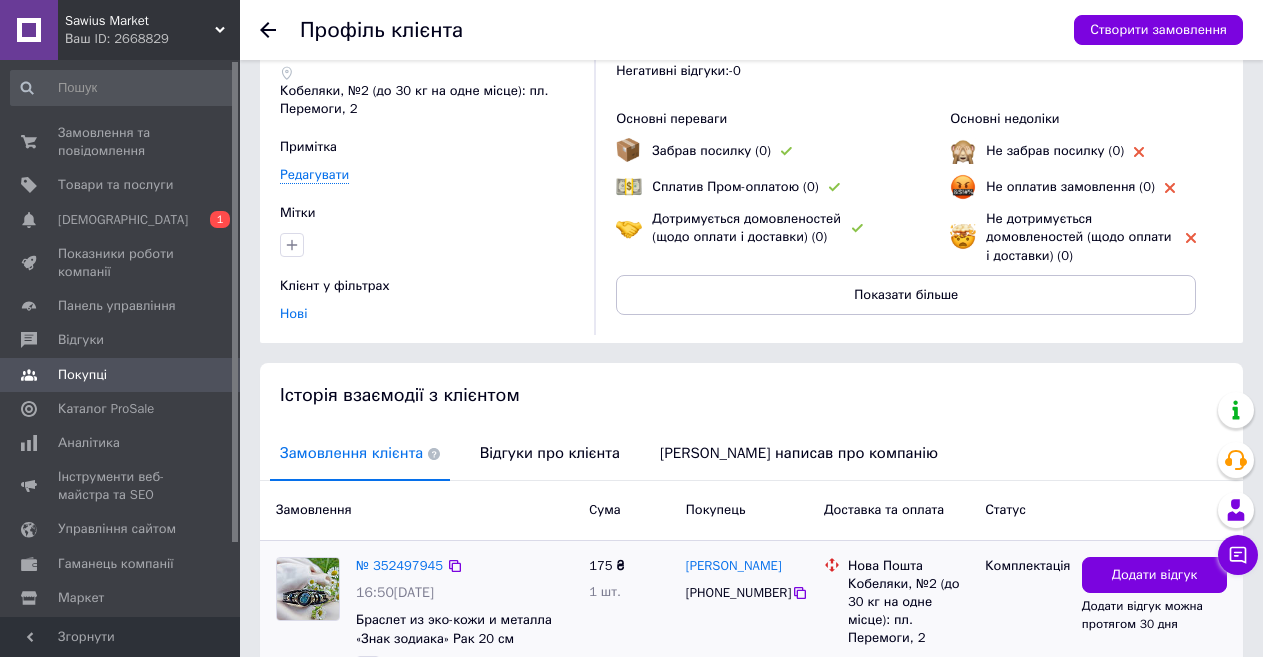 scroll, scrollTop: 200, scrollLeft: 0, axis: vertical 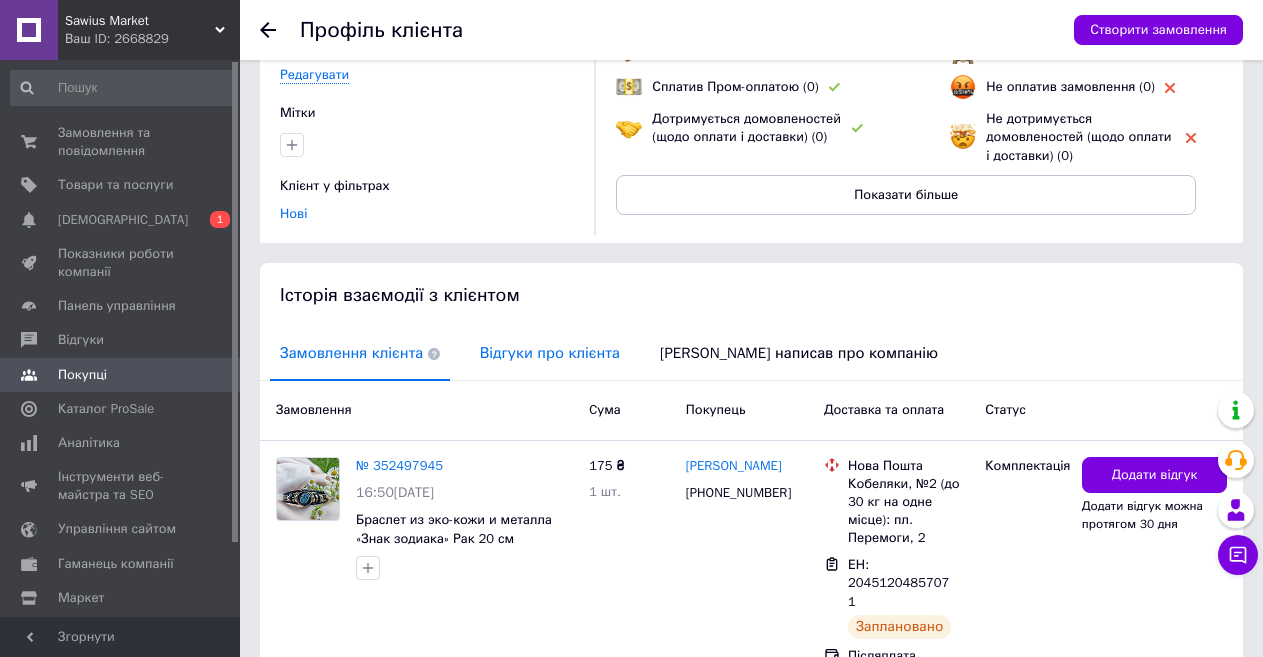 click on "Відгуки про клієнта" at bounding box center [550, 353] 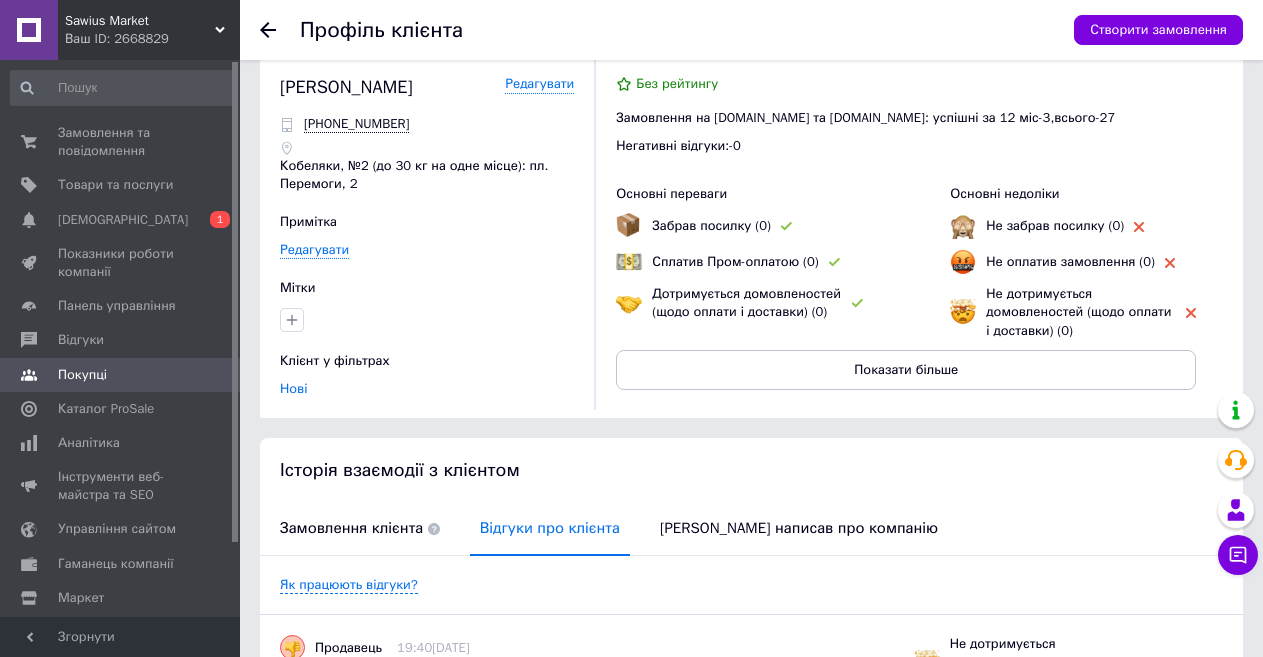 scroll, scrollTop: 0, scrollLeft: 0, axis: both 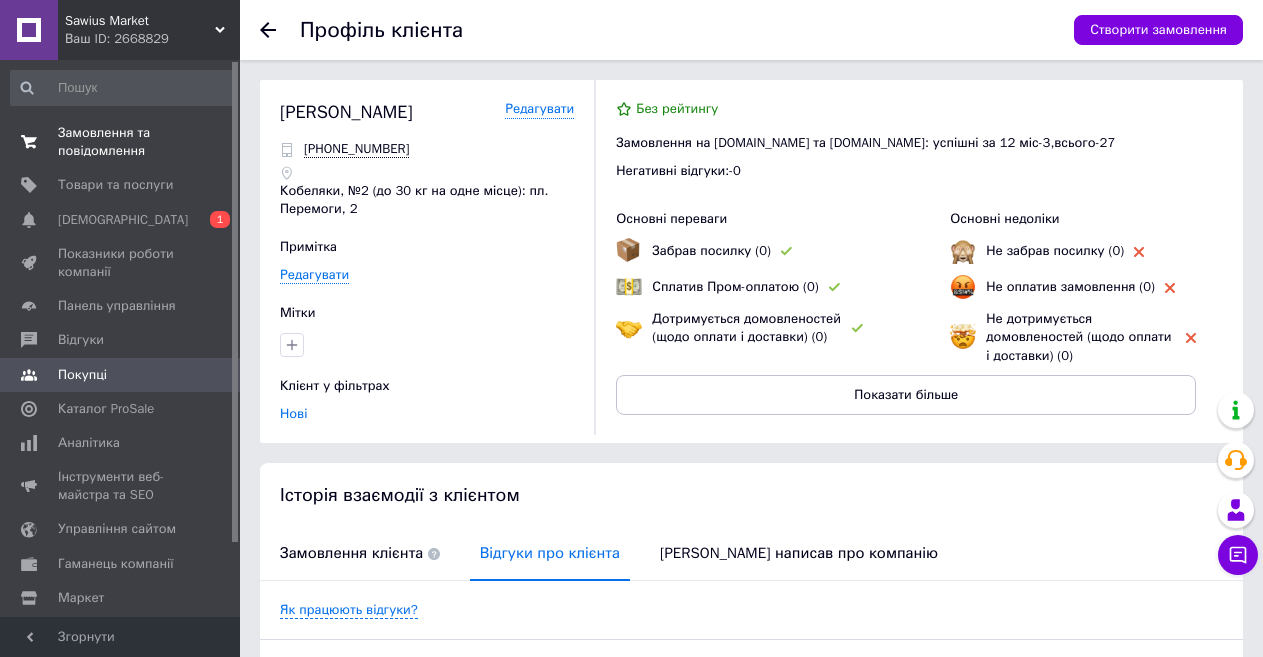 click on "Замовлення та повідомлення" at bounding box center [121, 142] 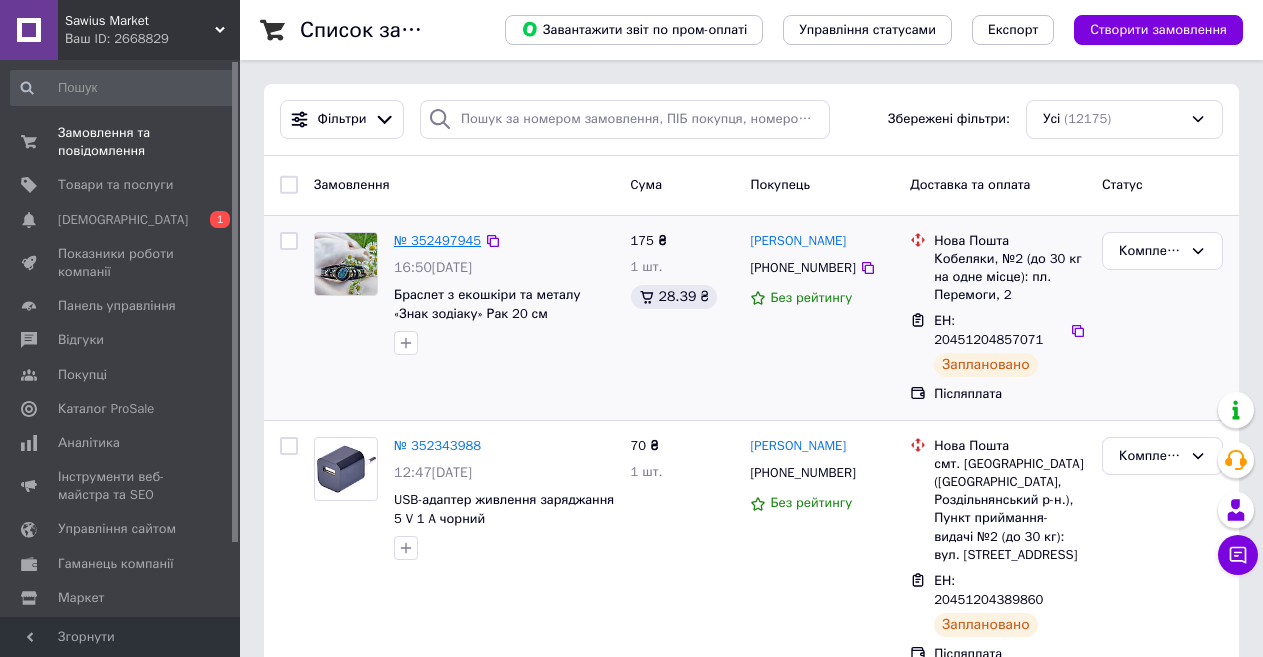 click on "№ 352497945" at bounding box center (437, 240) 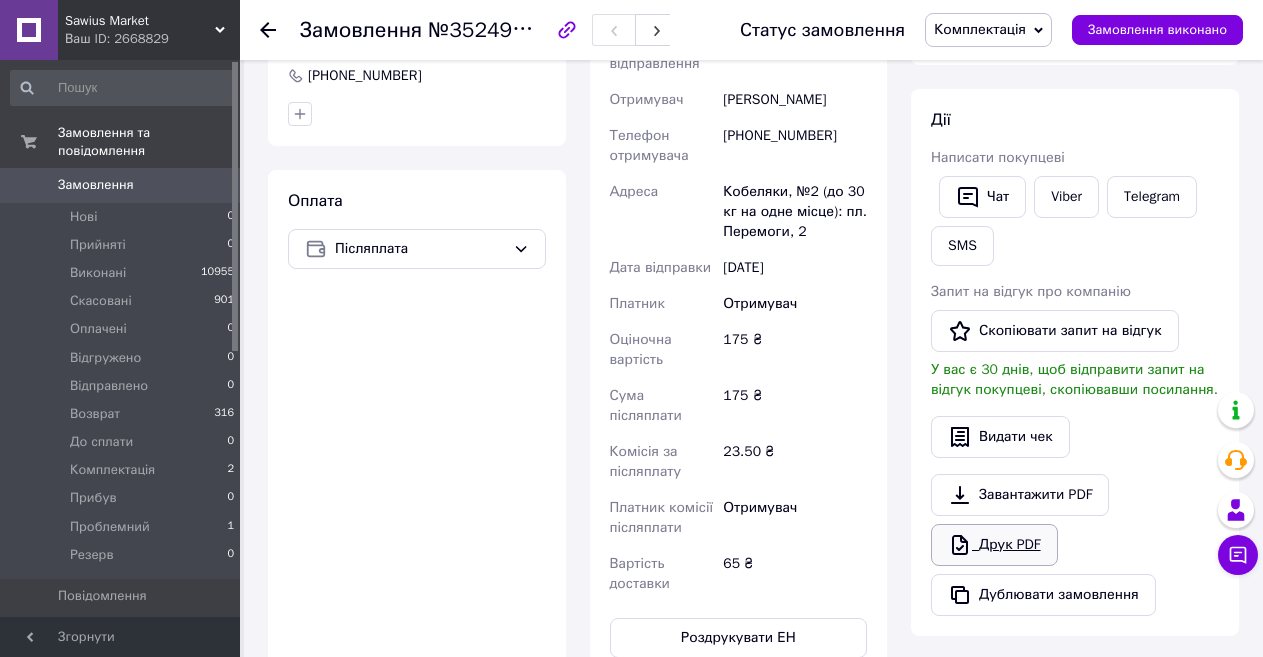 scroll, scrollTop: 700, scrollLeft: 0, axis: vertical 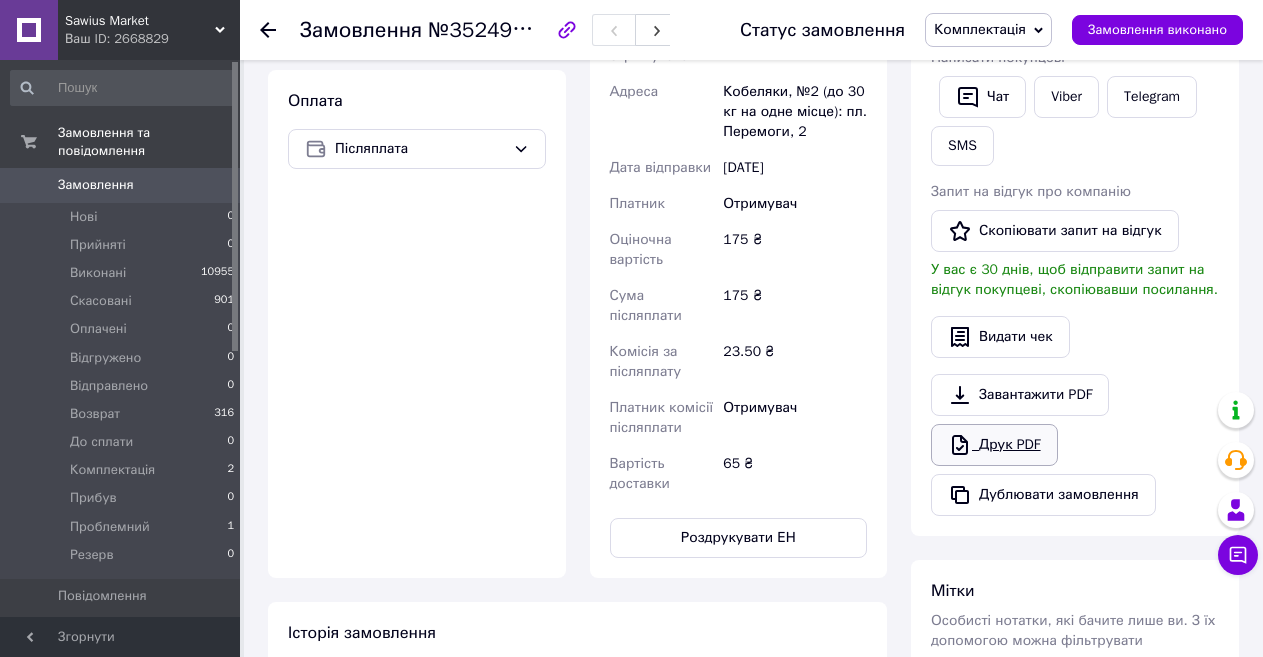 click on "Друк PDF" at bounding box center [994, 445] 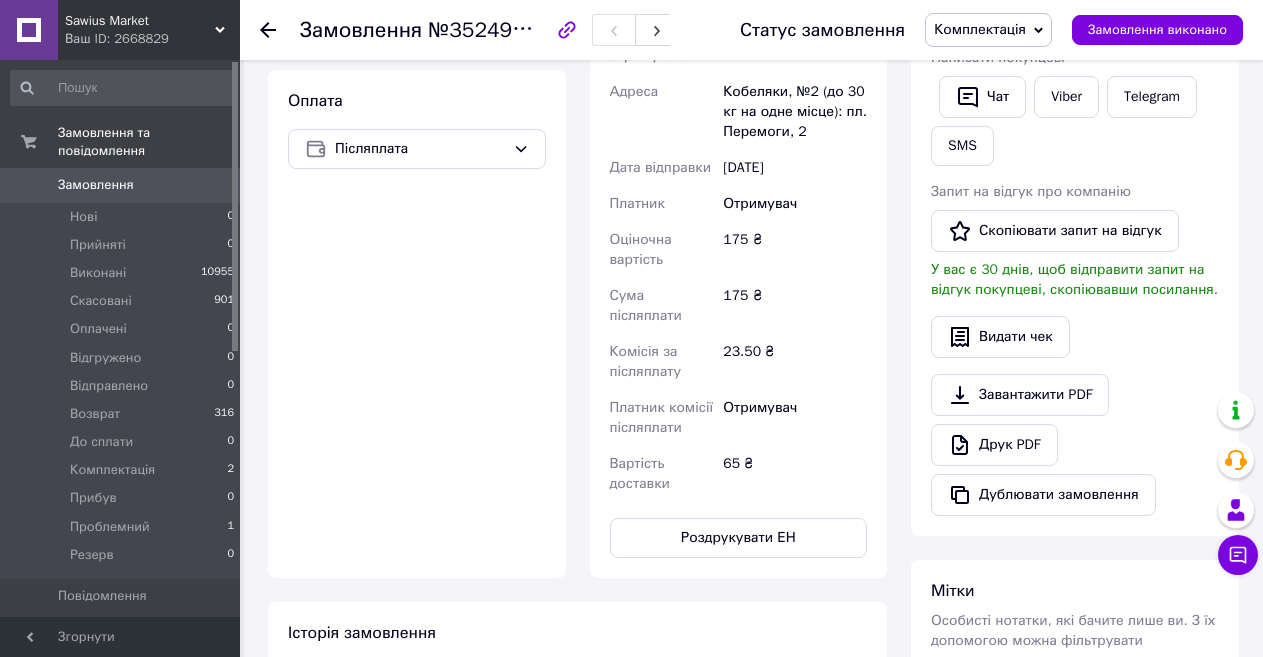 click 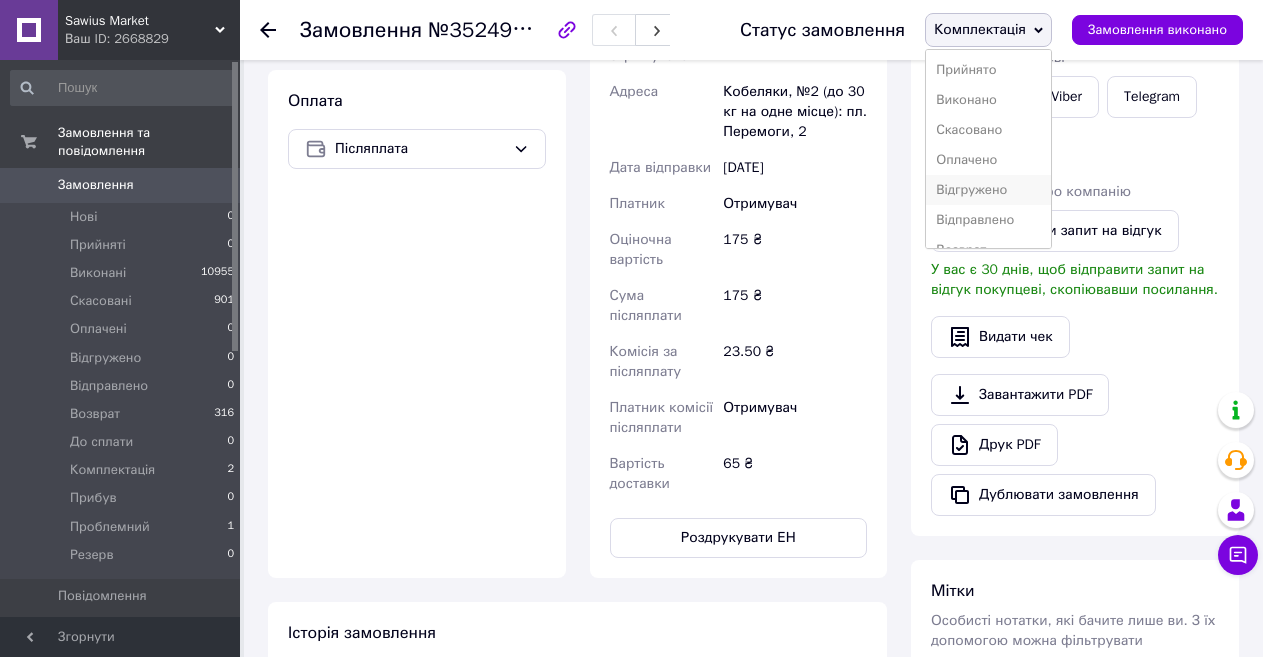 click on "Відгружено" at bounding box center (988, 190) 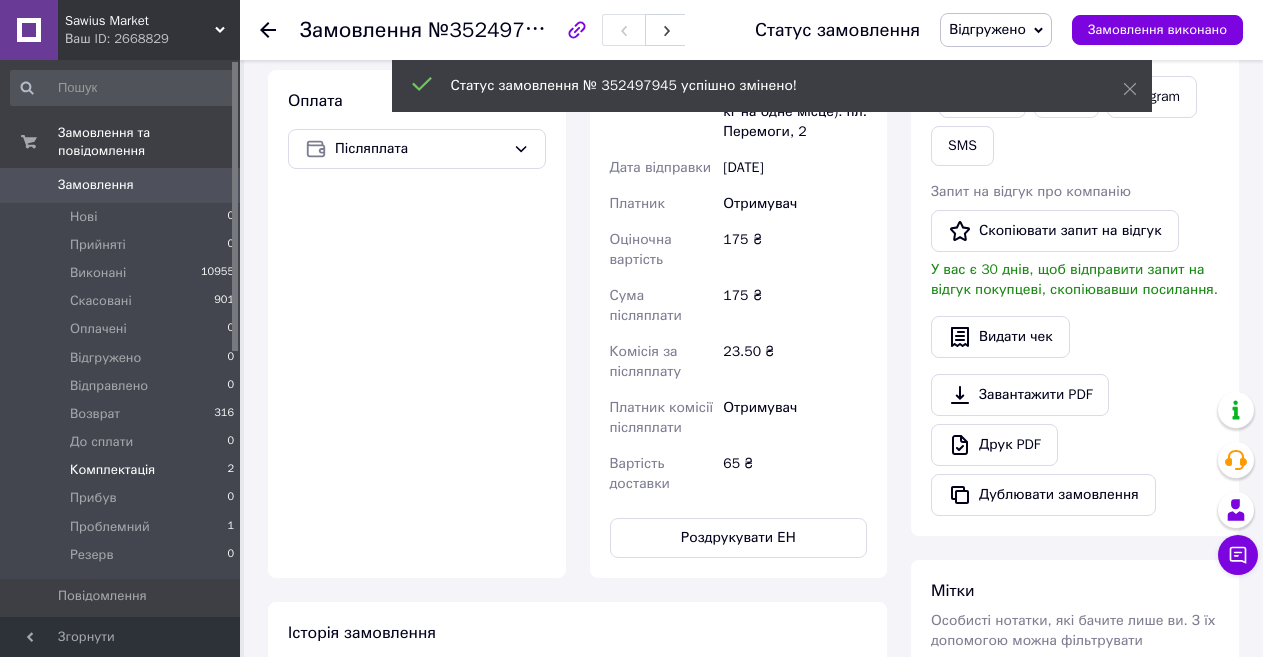 click on "Комплектація" at bounding box center (112, 470) 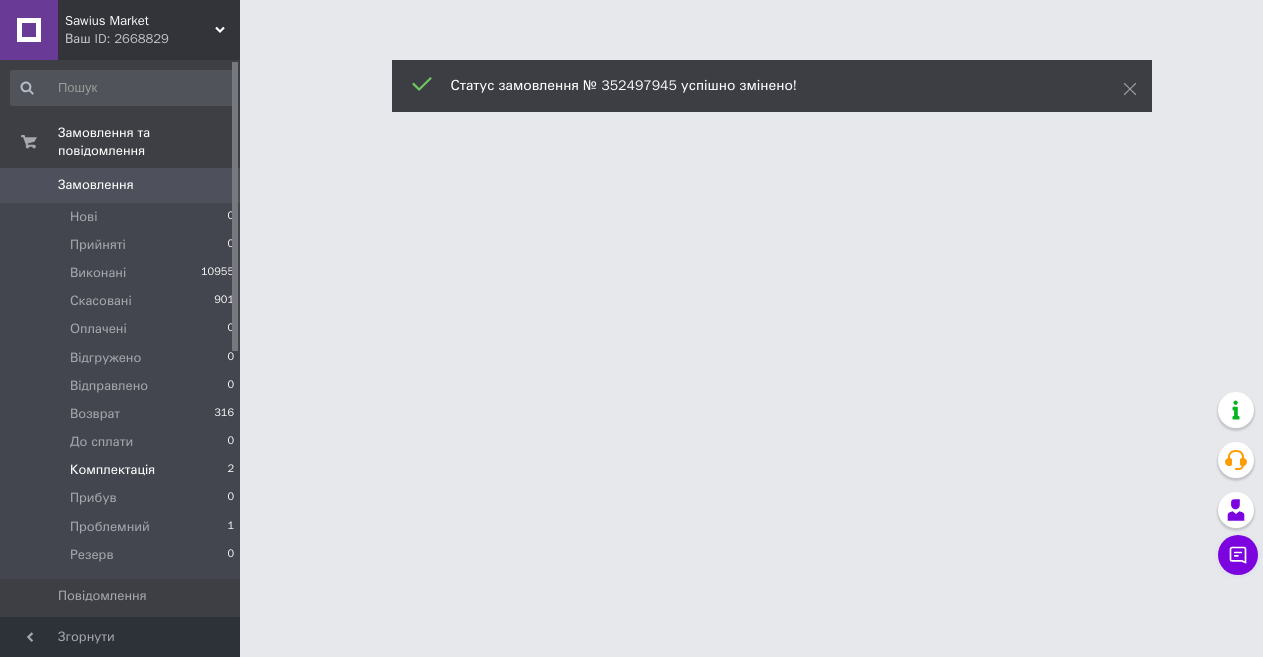 scroll, scrollTop: 0, scrollLeft: 0, axis: both 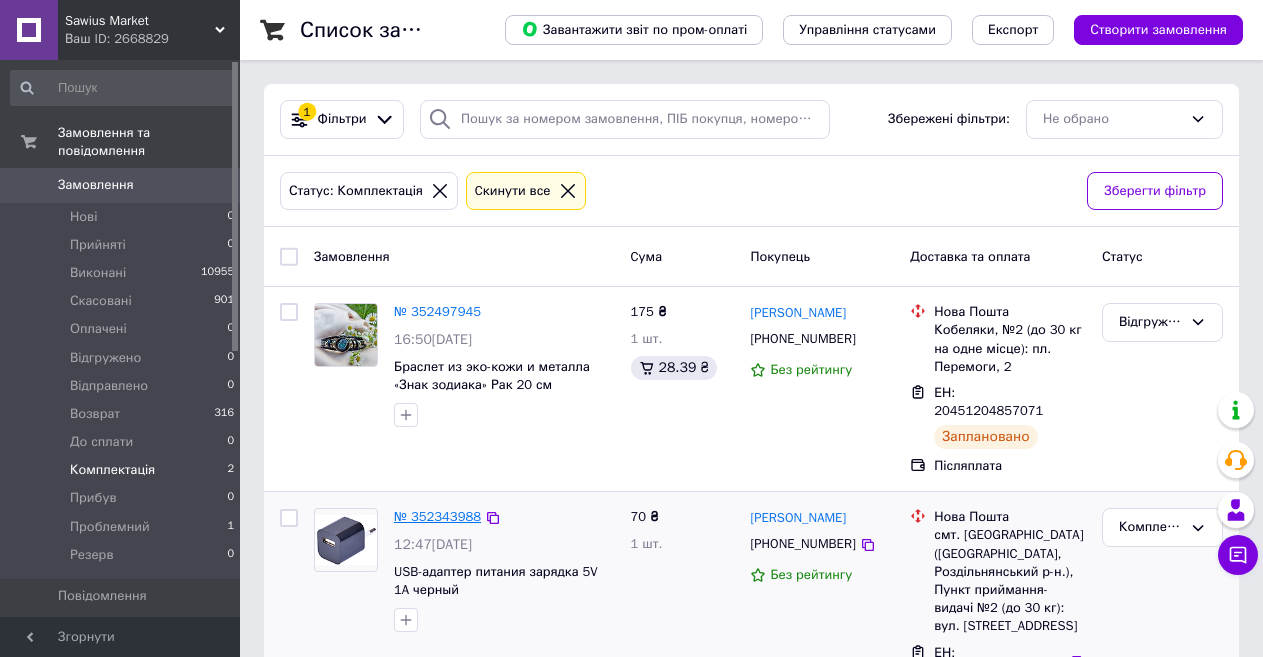 click on "№ 352343988" at bounding box center [437, 516] 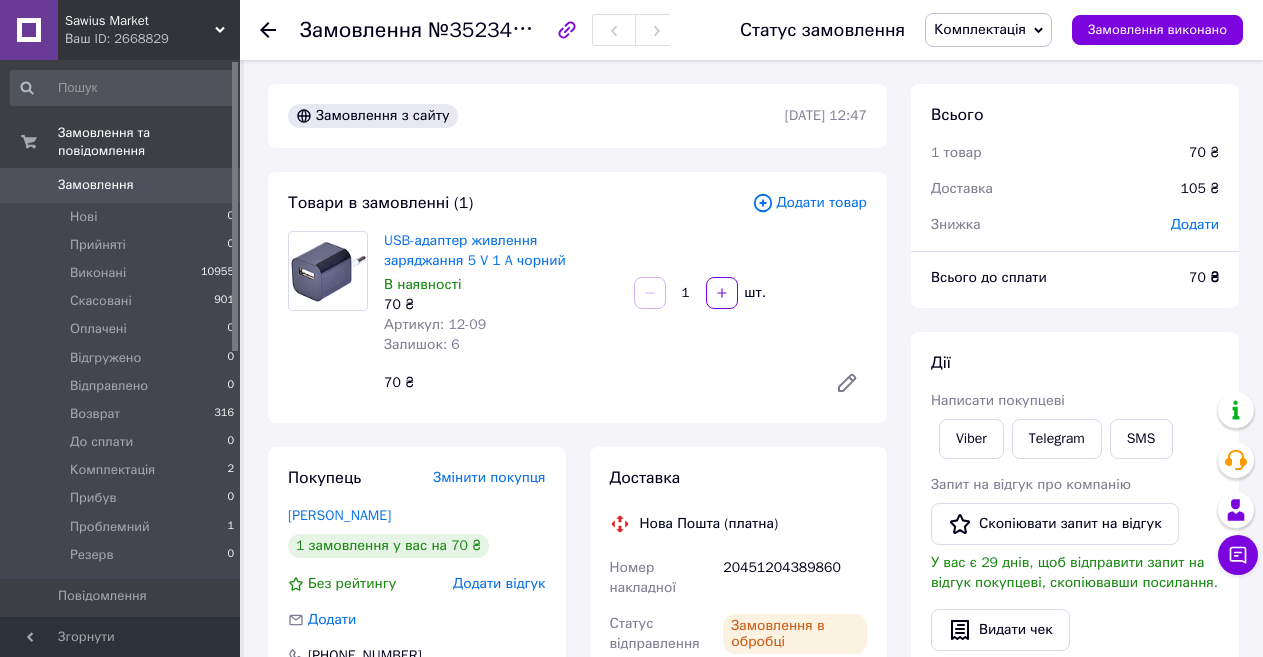 scroll, scrollTop: 400, scrollLeft: 0, axis: vertical 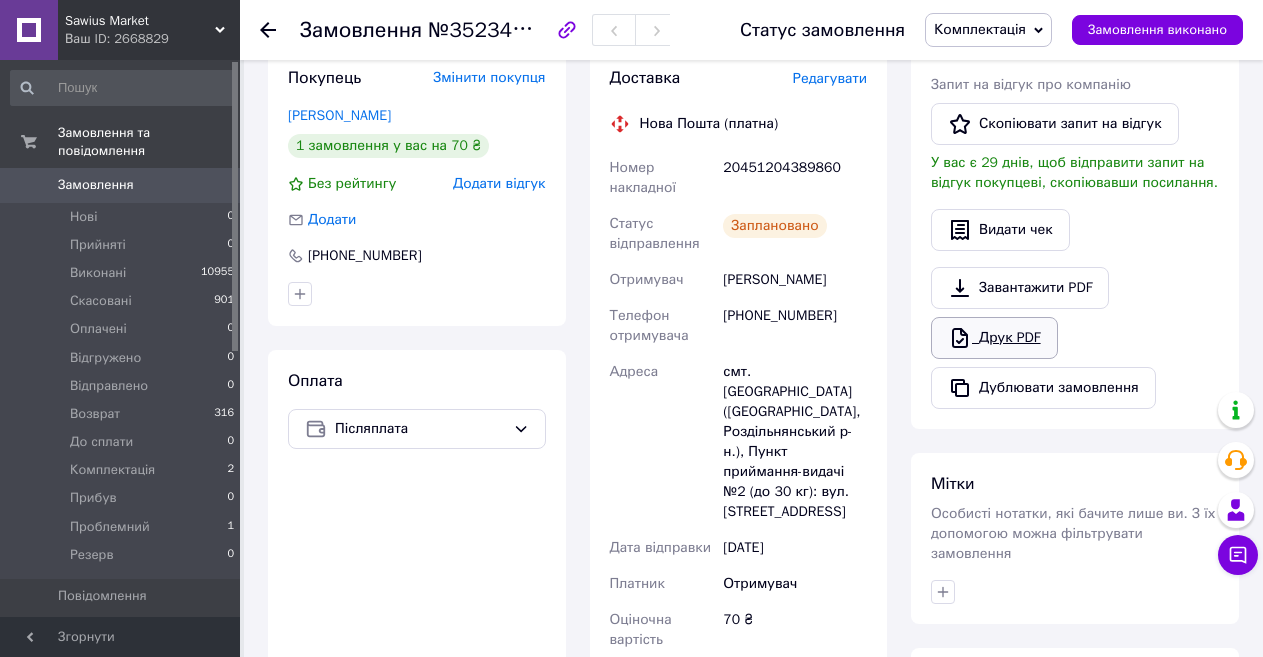 click on "Друк PDF" at bounding box center (994, 338) 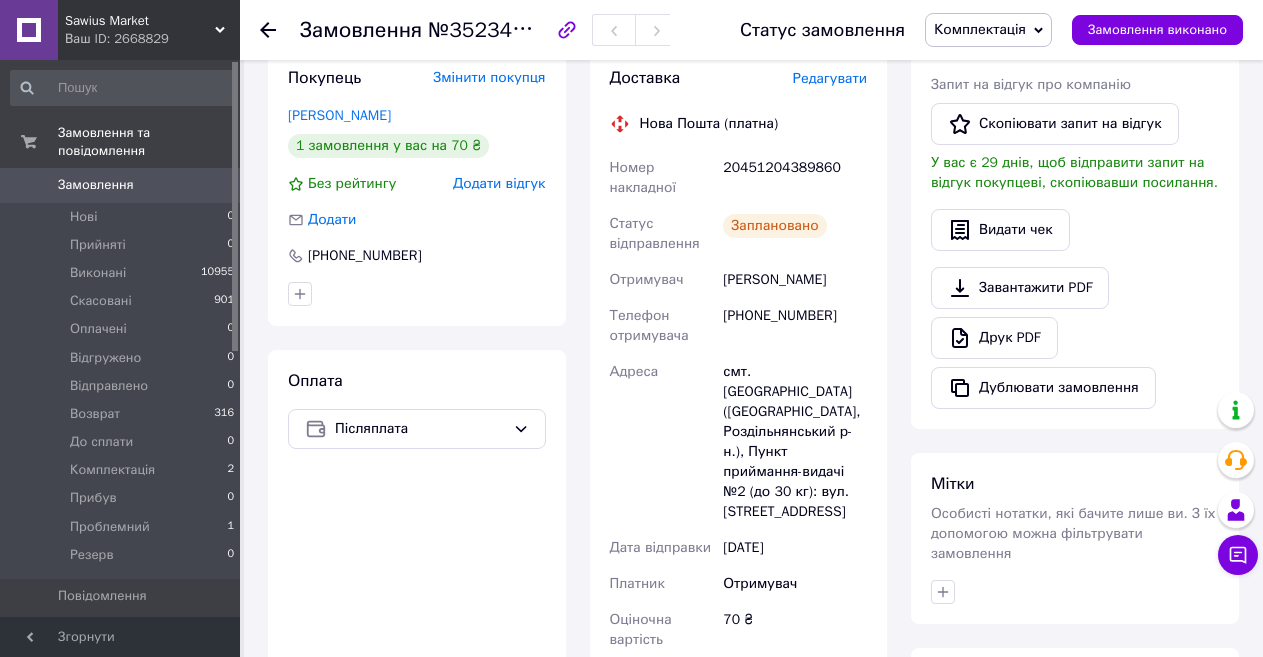 click 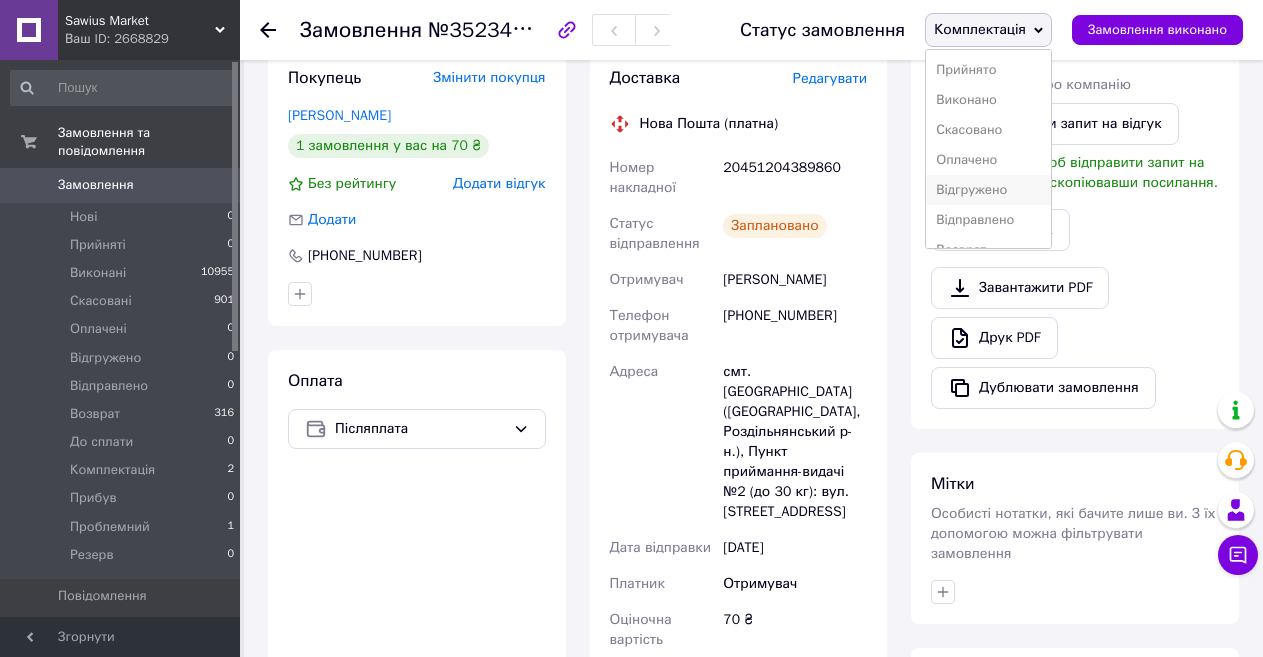 click on "Відгружено" at bounding box center (988, 190) 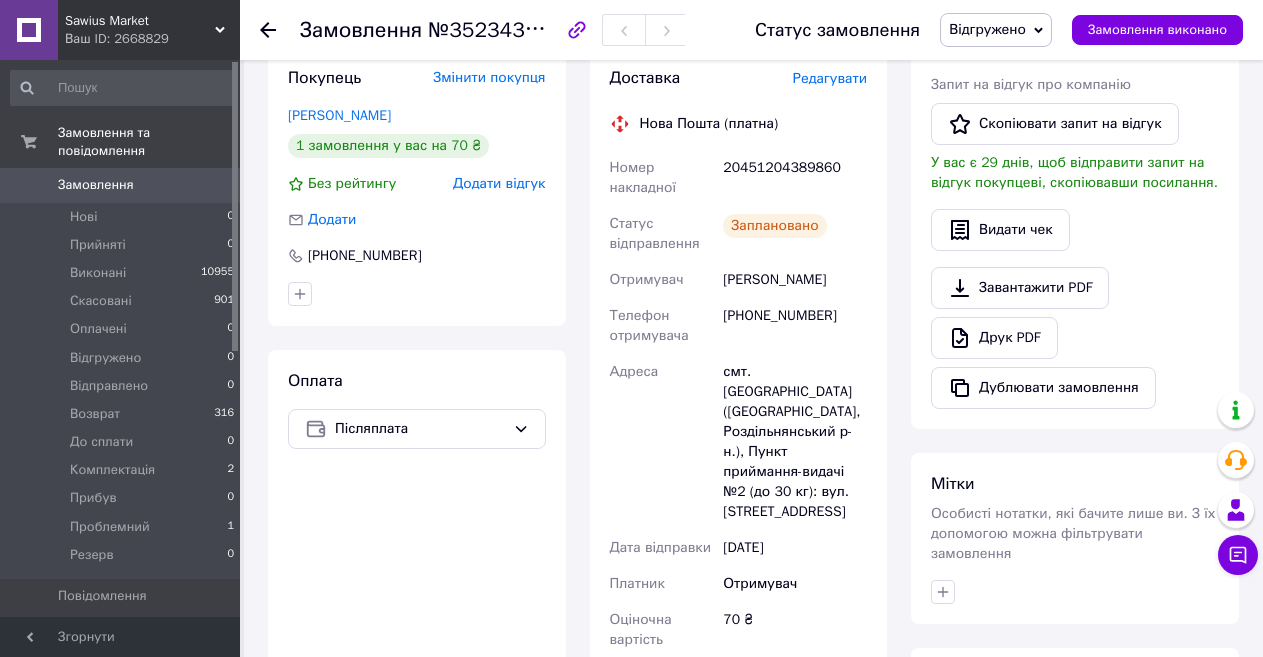 click on "Замовлення" at bounding box center (96, 185) 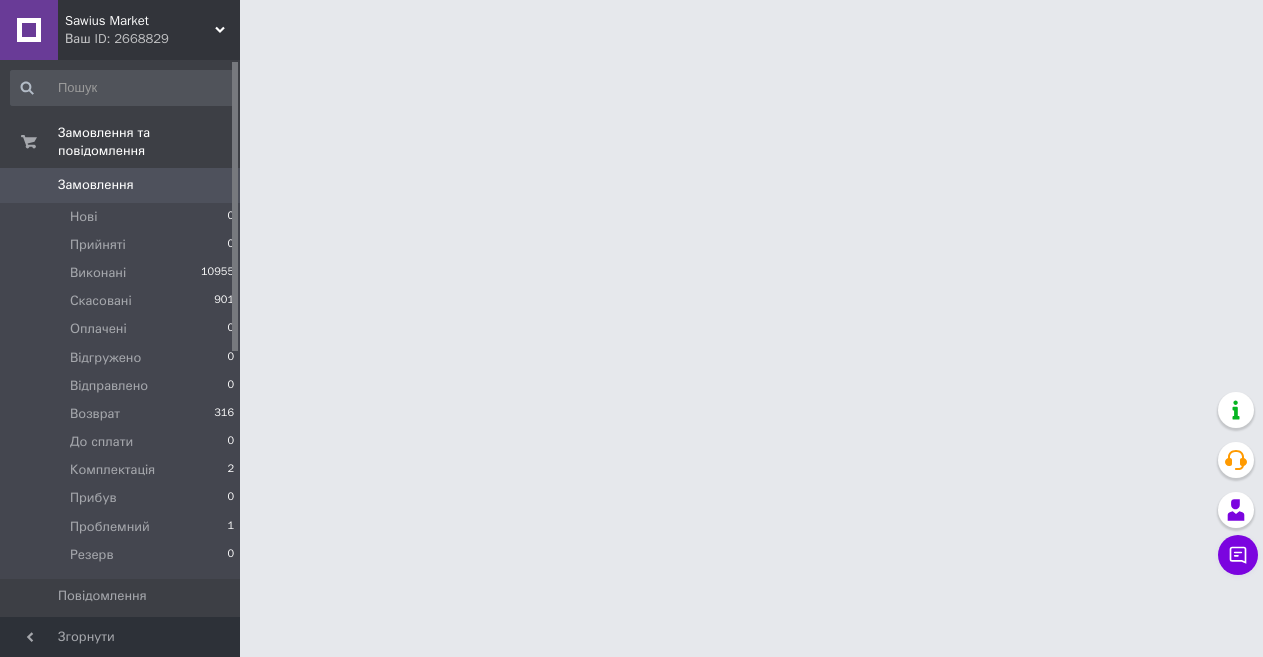scroll, scrollTop: 0, scrollLeft: 0, axis: both 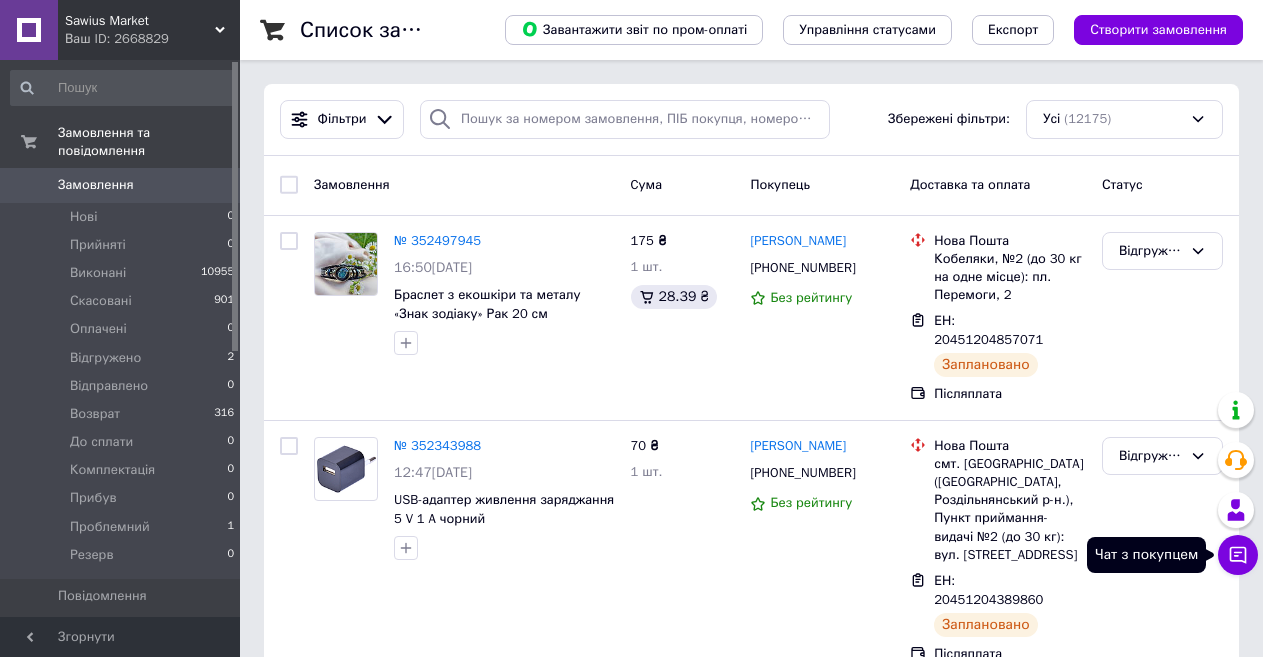 click 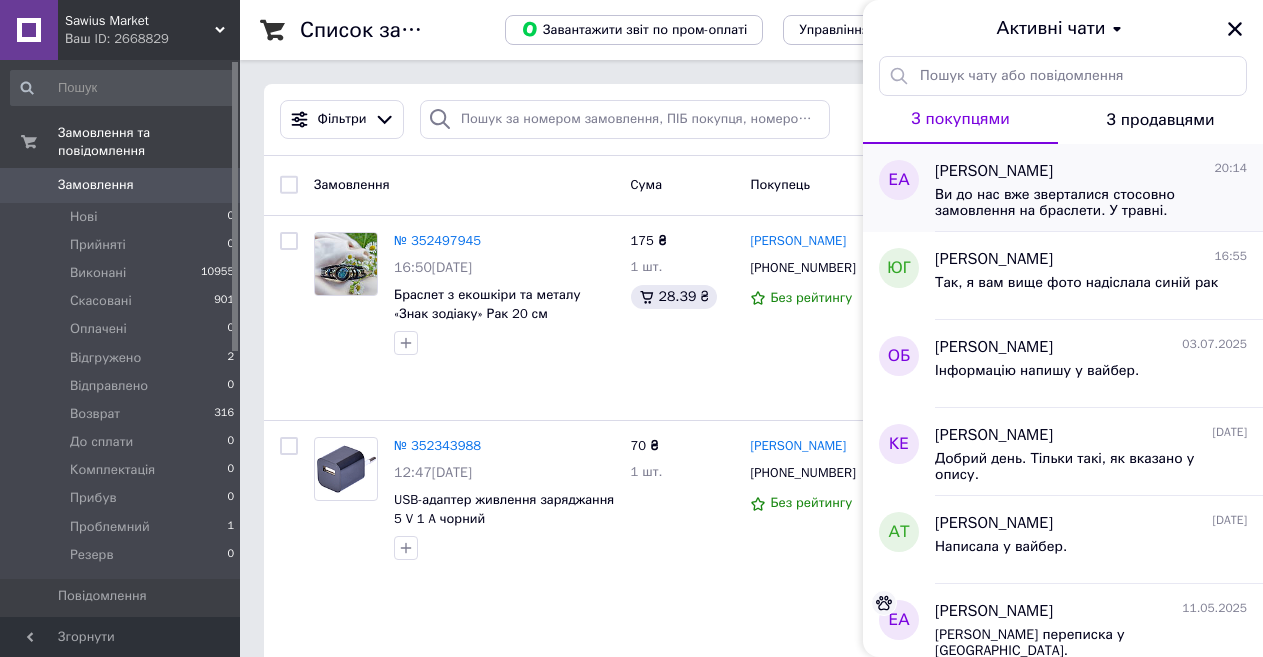 click on "20:14" at bounding box center [1231, 168] 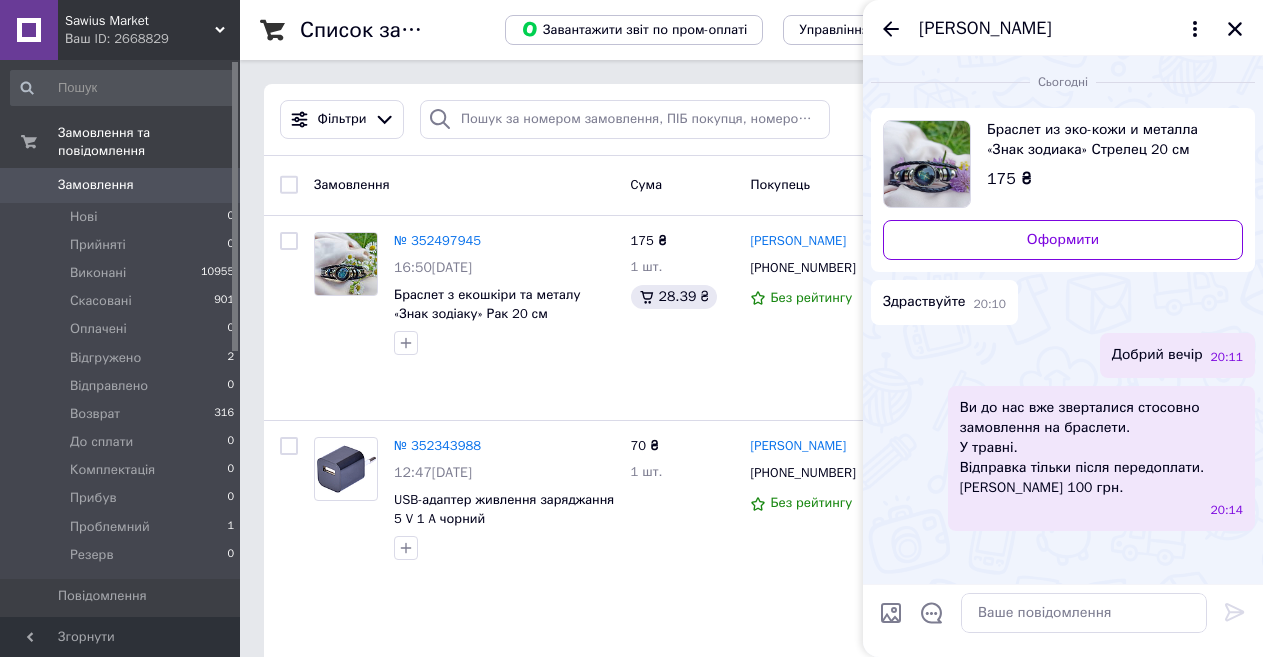 click on "[PERSON_NAME]" at bounding box center (985, 29) 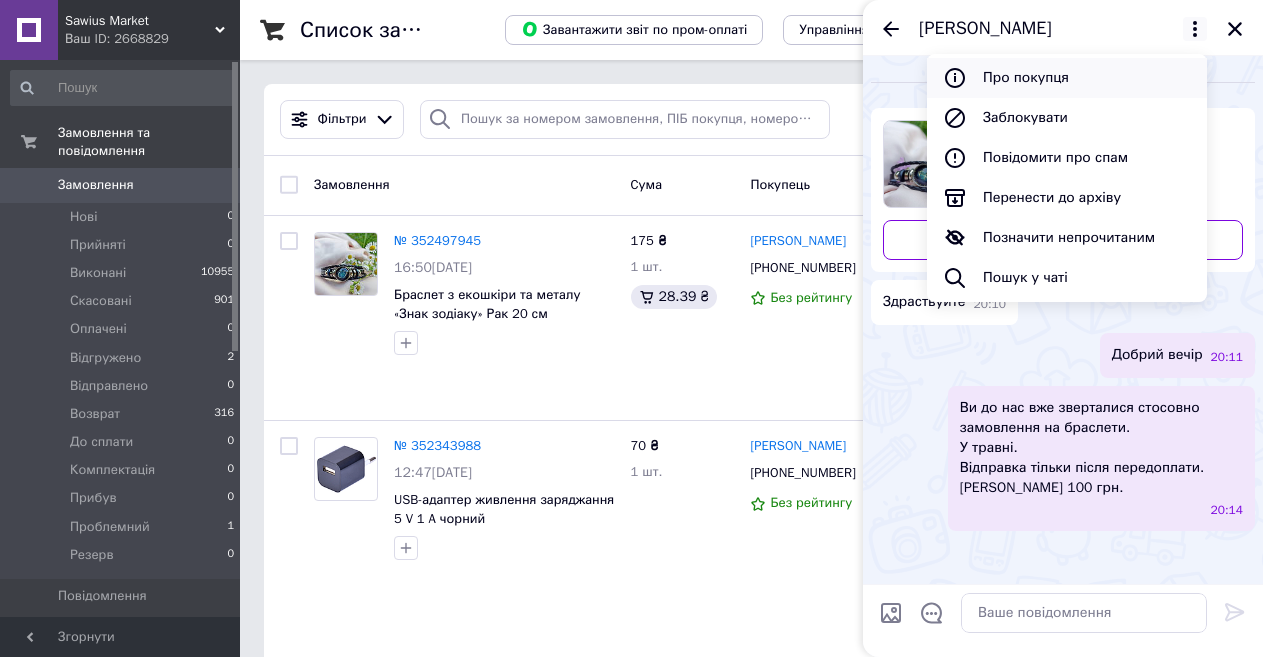 click on "Про покупця" at bounding box center [1067, 78] 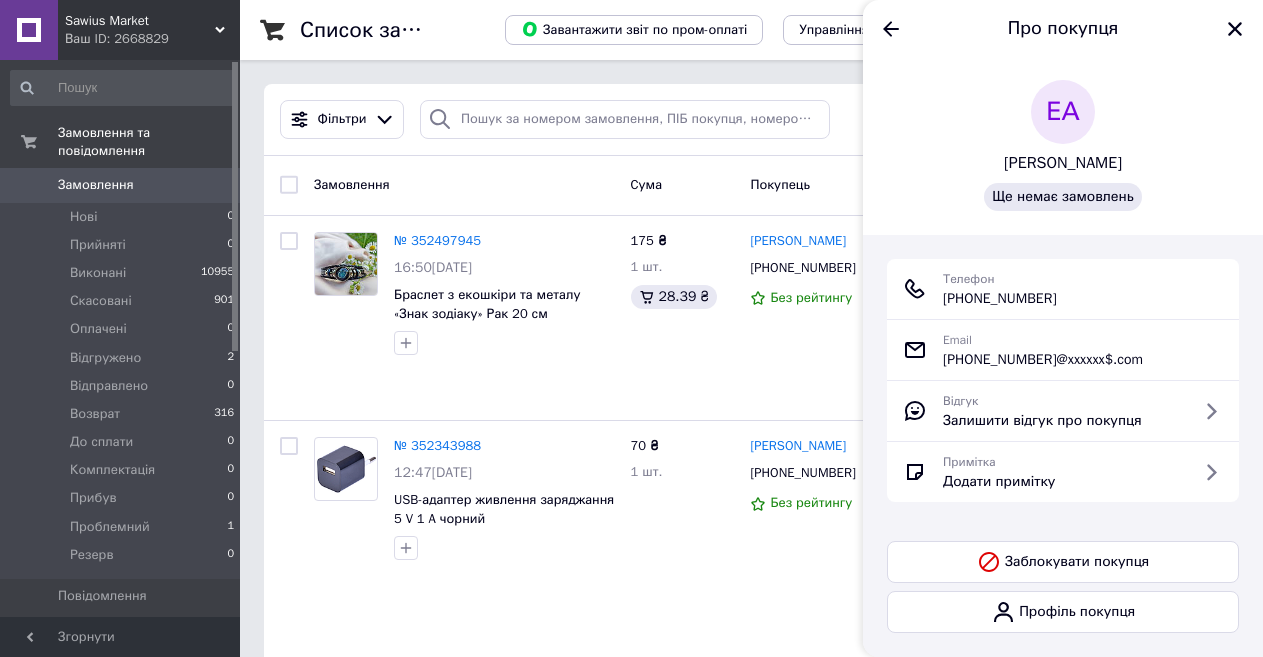 click on "ЕА" at bounding box center (1063, 112) 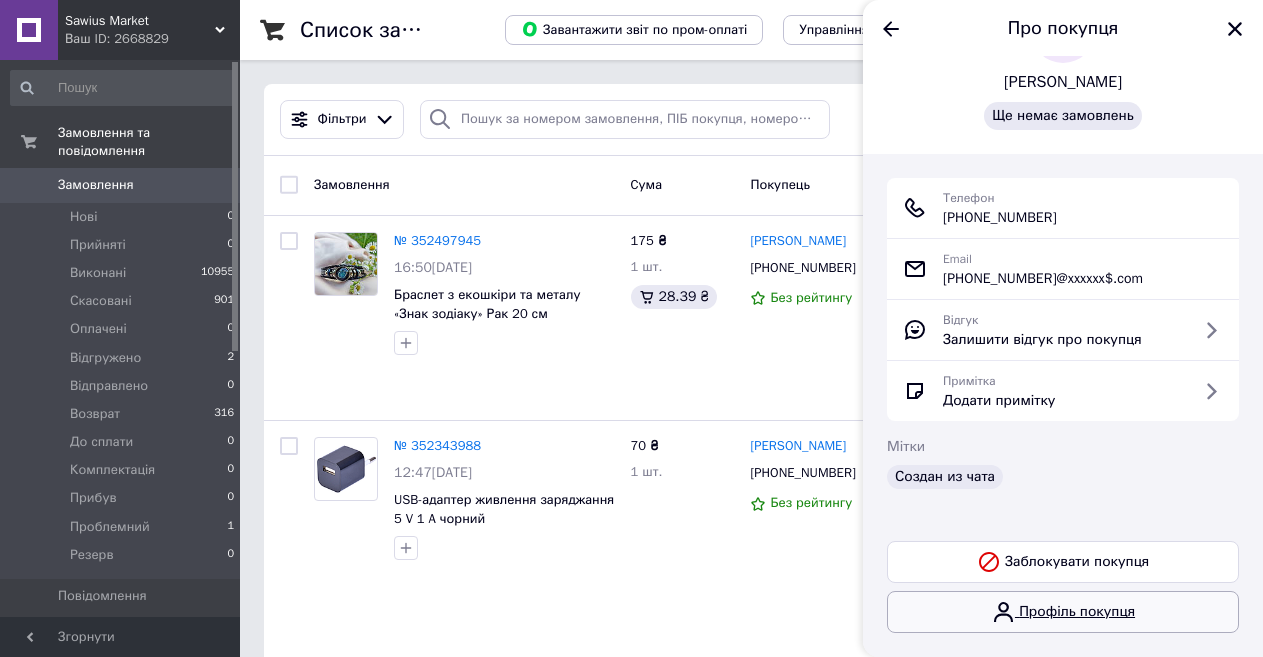 click on "Профіль покупця" at bounding box center [1063, 612] 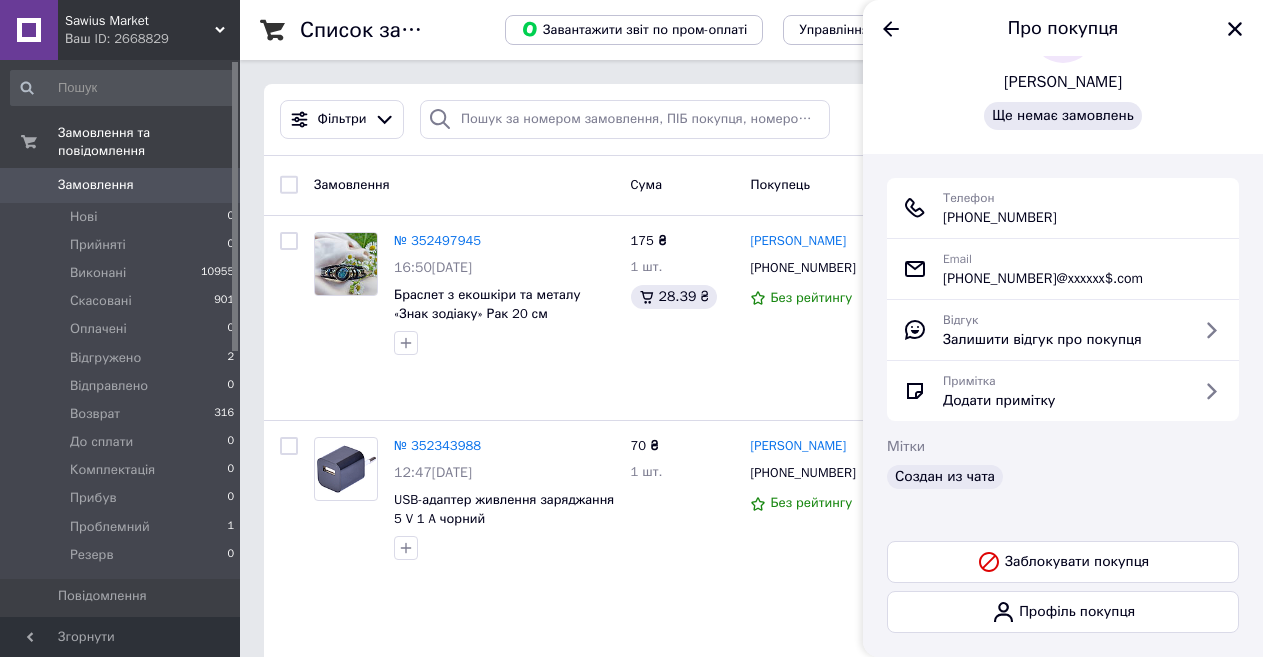 scroll, scrollTop: 0, scrollLeft: 0, axis: both 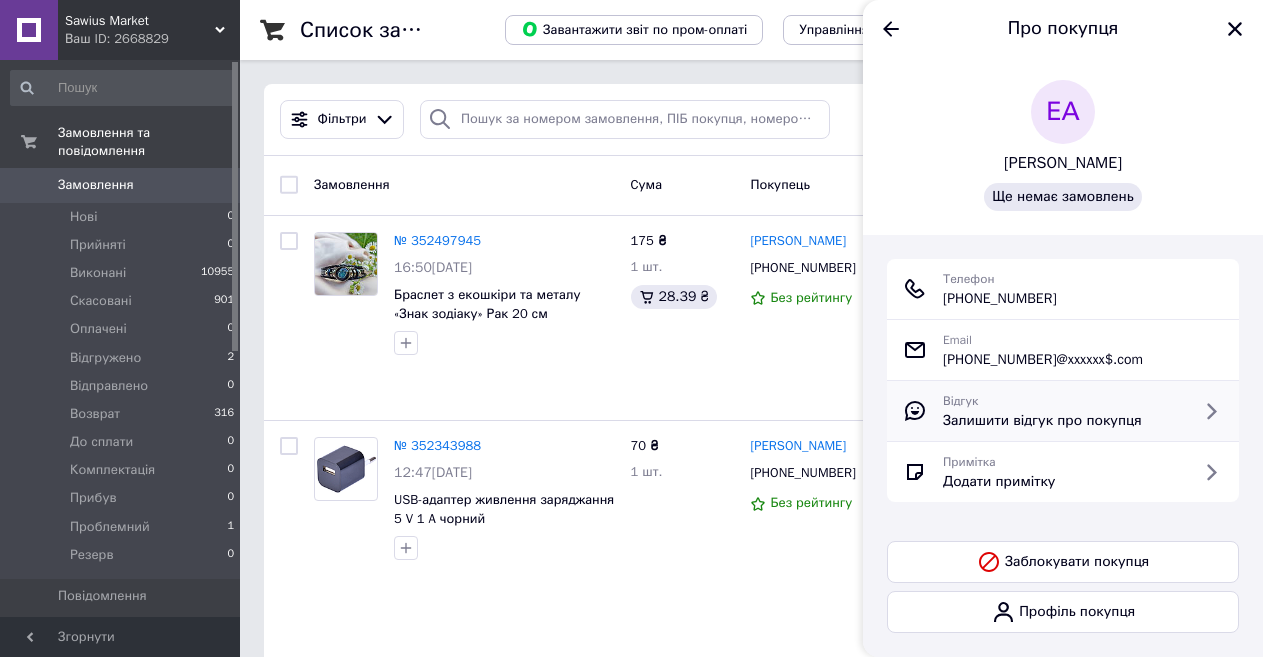 click on "Відгук Залишити відгук про покупця" at bounding box center (1063, 411) 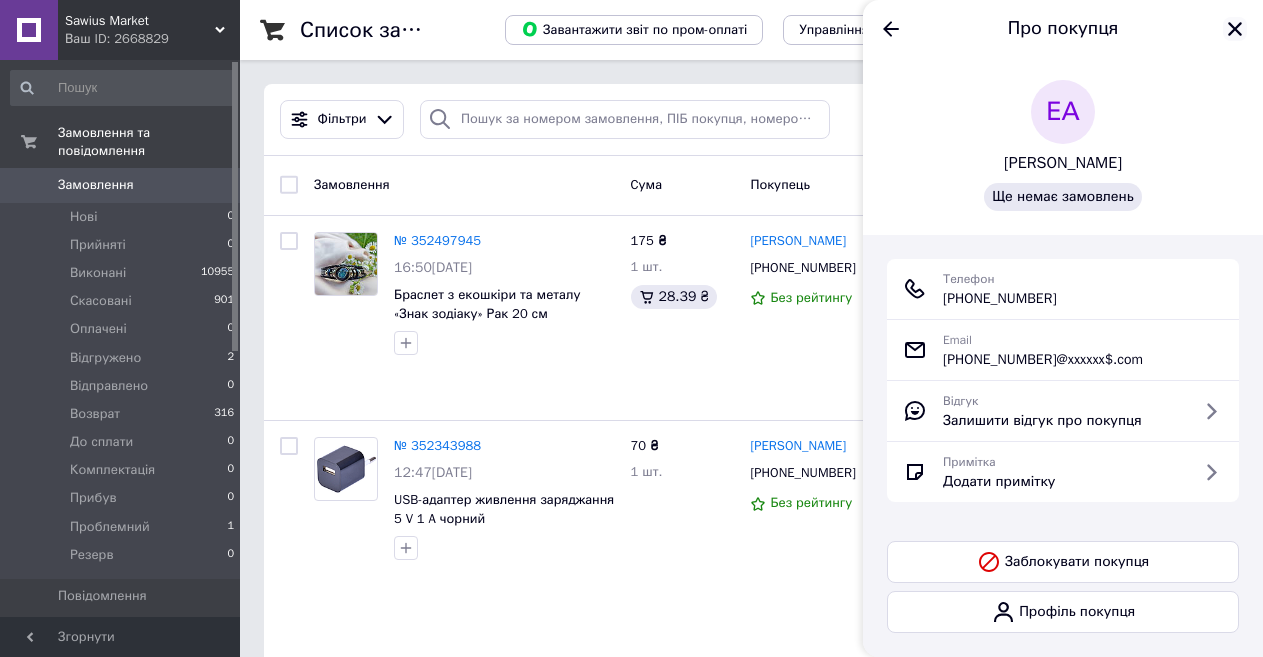 click 